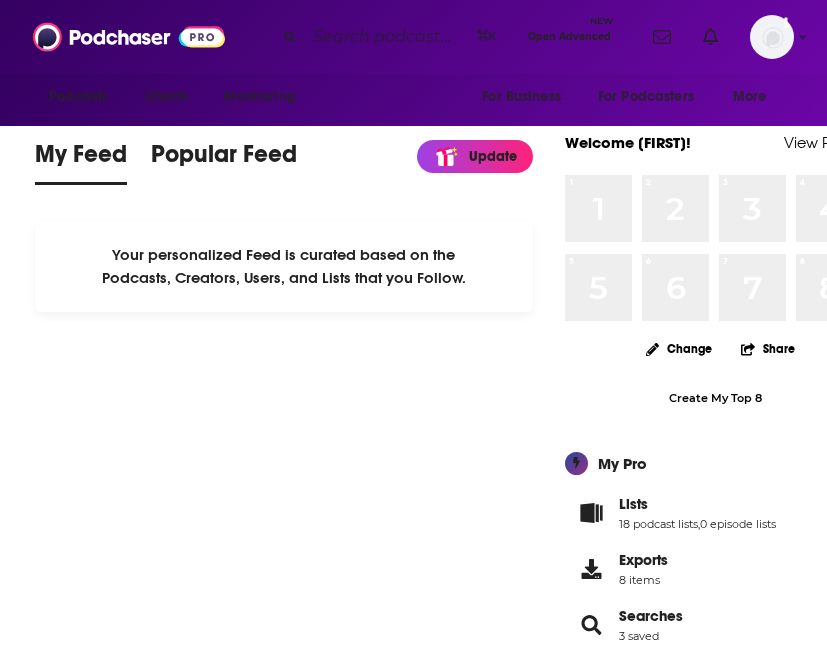 scroll, scrollTop: 0, scrollLeft: 0, axis: both 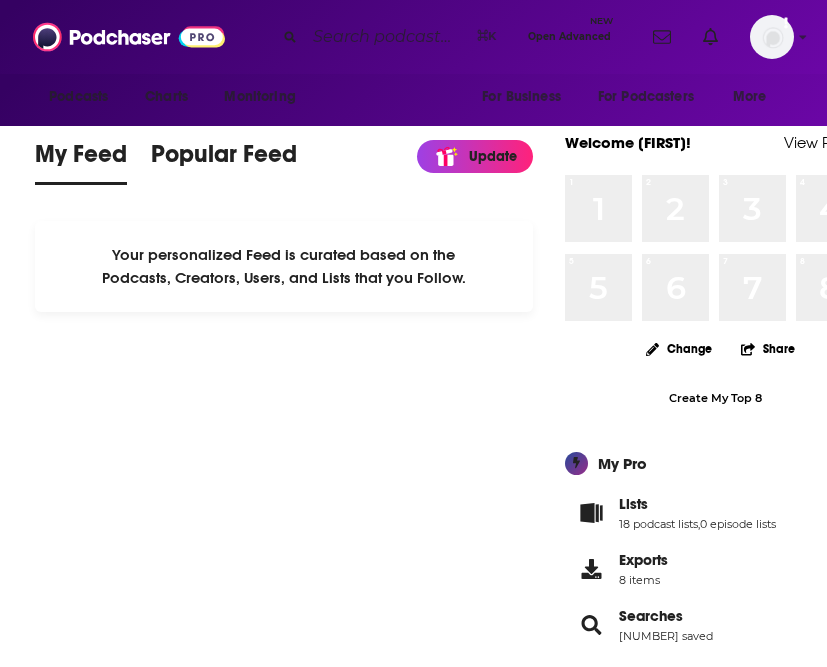 click at bounding box center [387, 37] 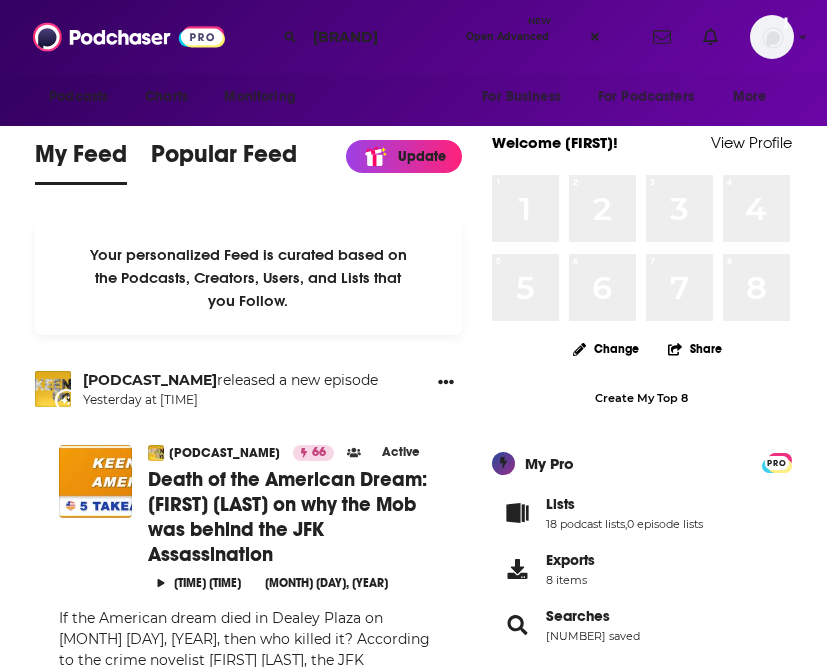 type on "[BRAND]" 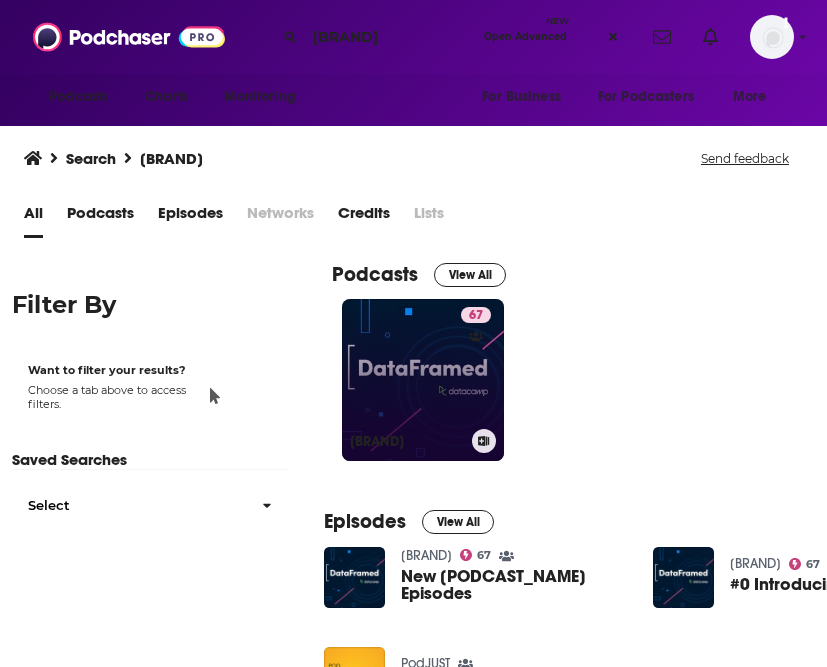 click on "[NUMBER] [PERSON]" at bounding box center [423, 380] 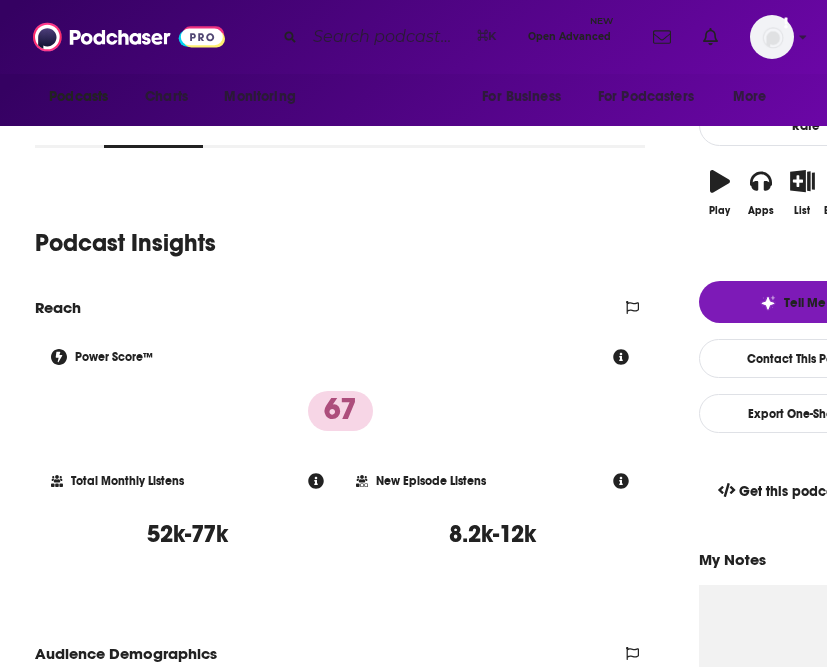 scroll, scrollTop: 263, scrollLeft: 0, axis: vertical 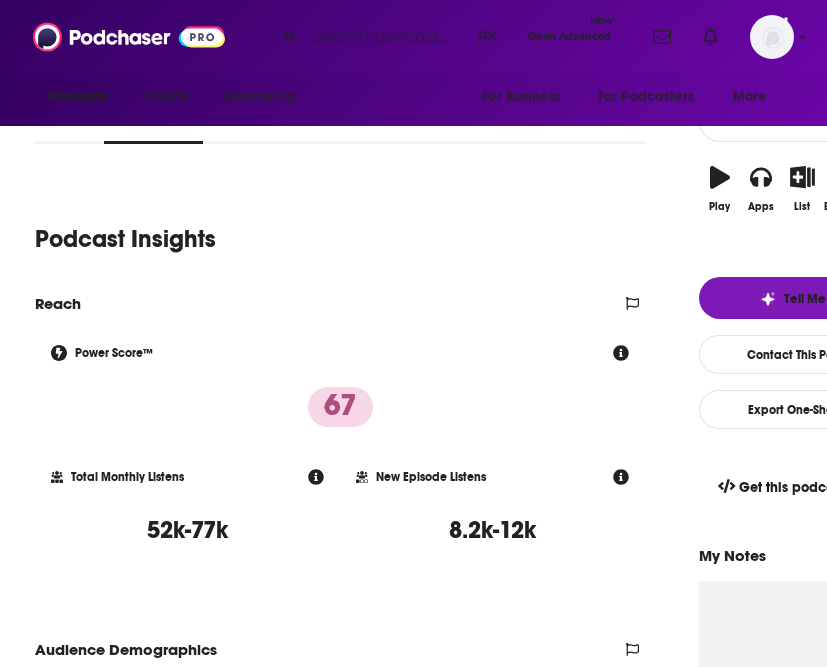 click at bounding box center [387, 37] 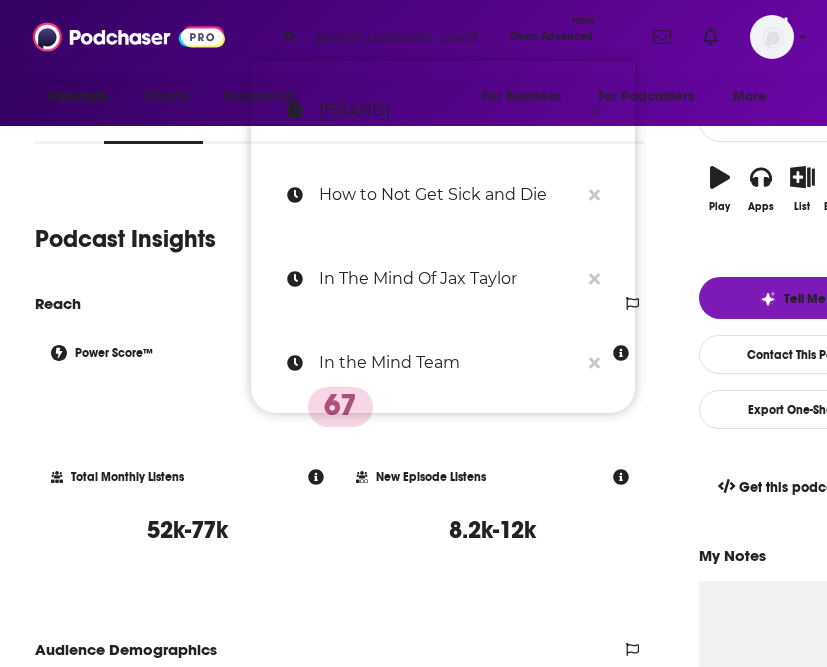 paste on "The Futur" 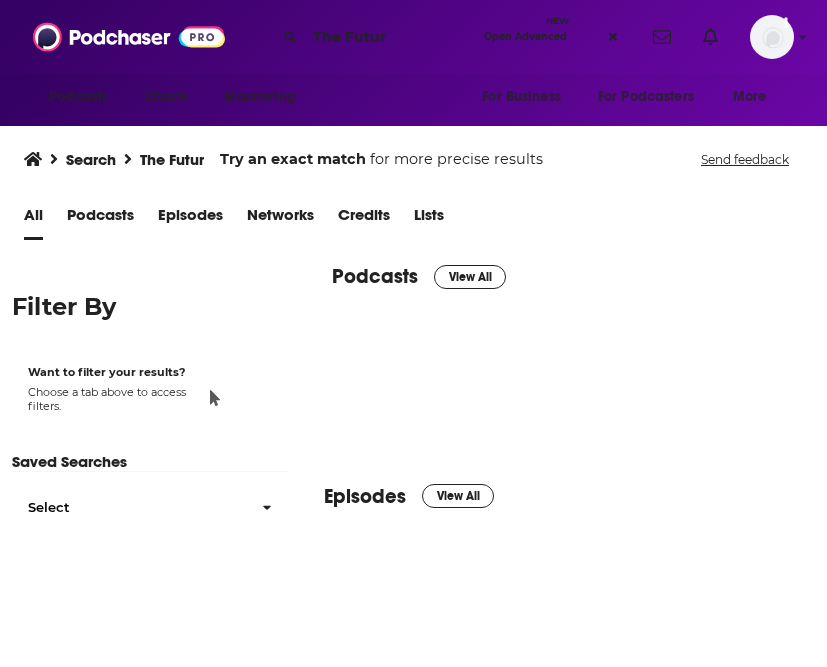 scroll, scrollTop: 0, scrollLeft: 0, axis: both 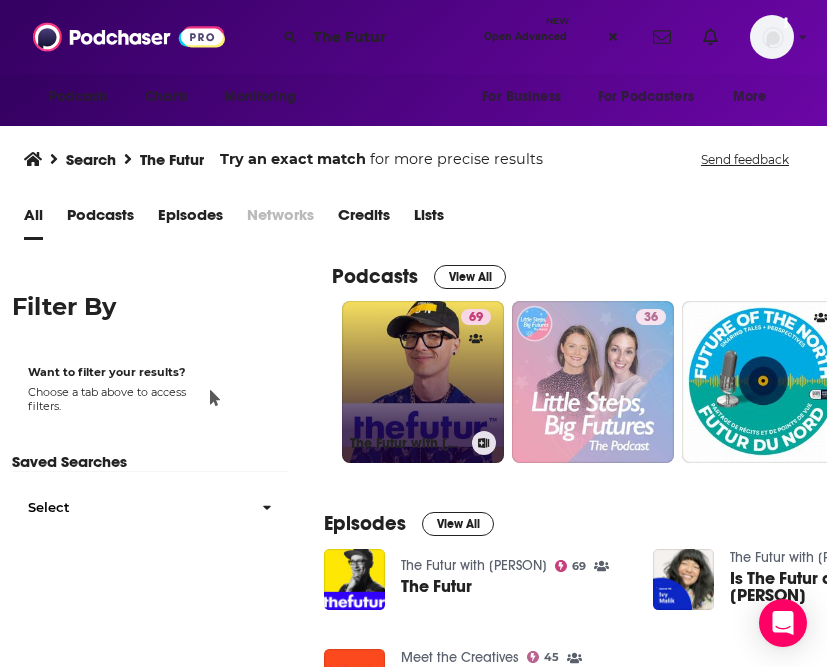 click on "69" at bounding box center [478, 370] 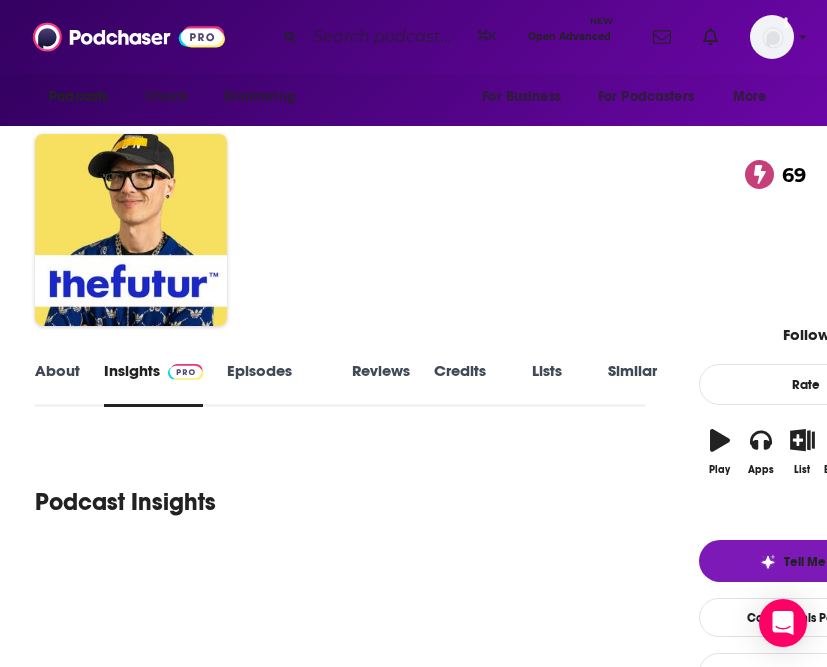 scroll, scrollTop: 204, scrollLeft: 0, axis: vertical 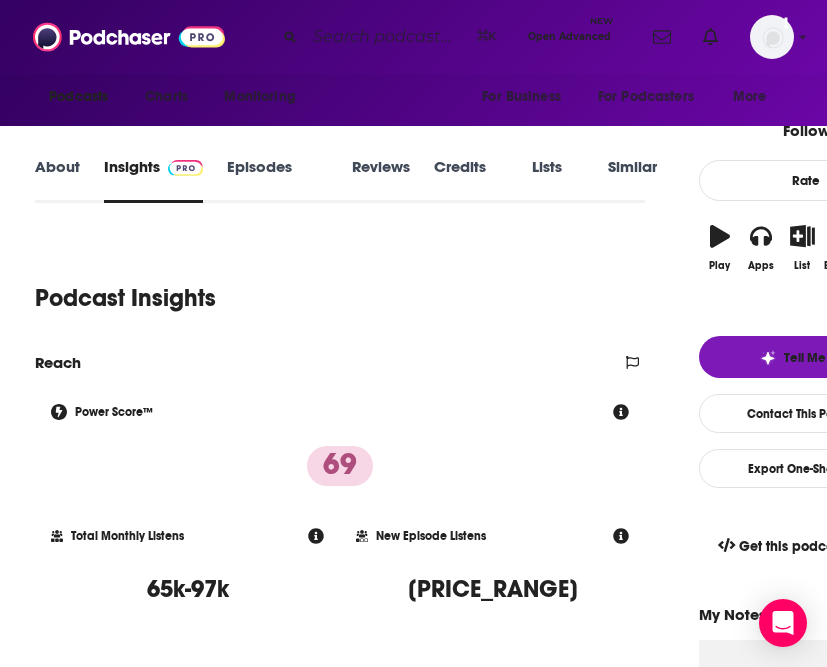 click at bounding box center [387, 37] 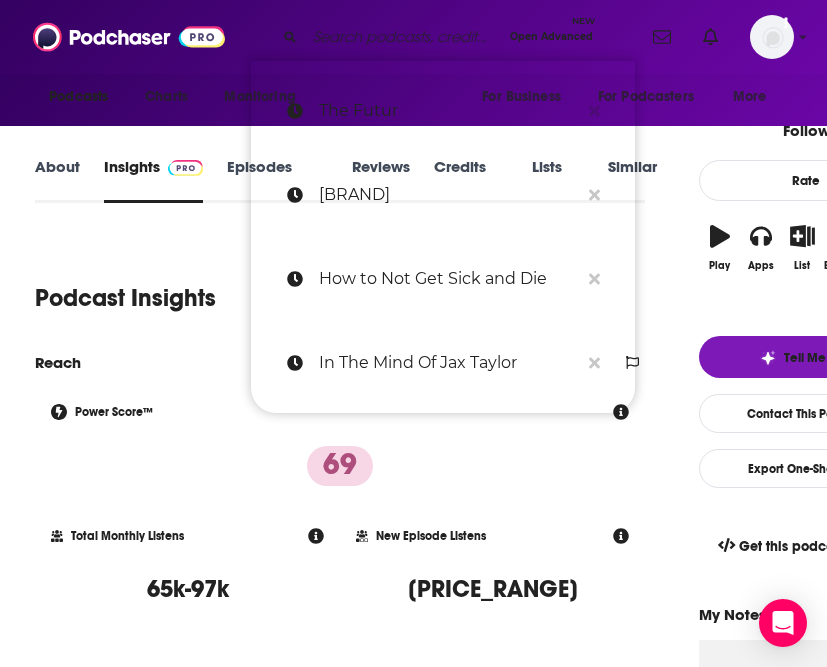 paste on "Travis Makes Money" 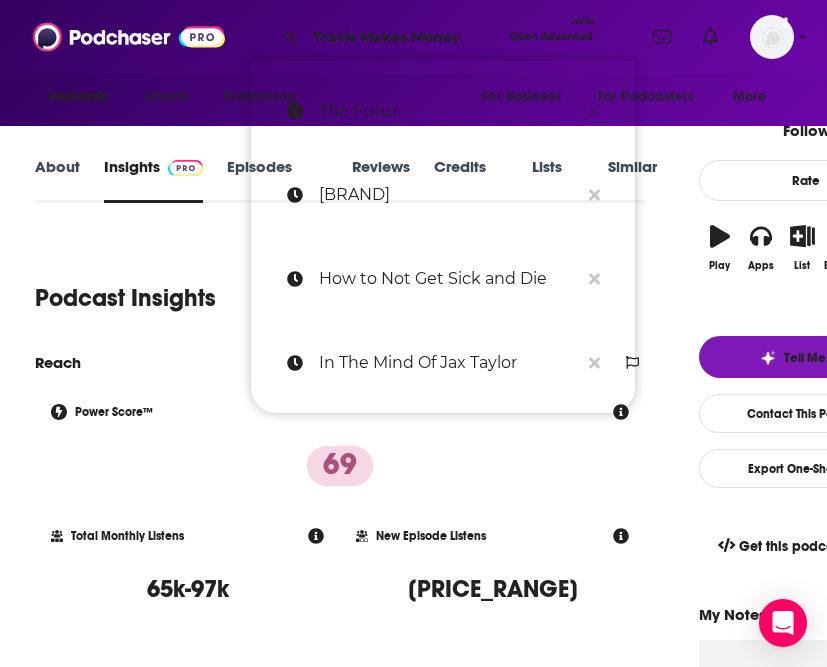 scroll, scrollTop: 0, scrollLeft: 15, axis: horizontal 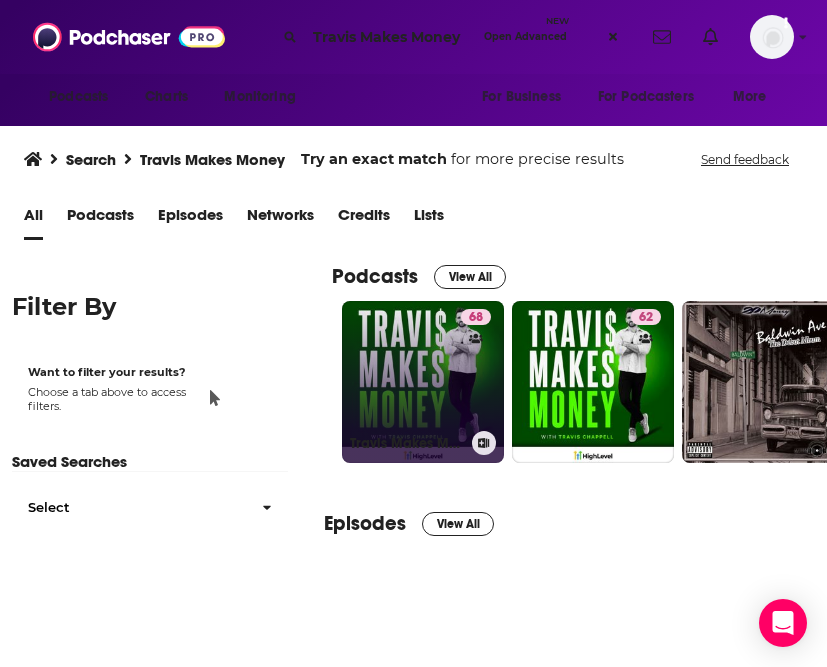 click on "[NUMBER] [PERSON]" at bounding box center (423, 382) 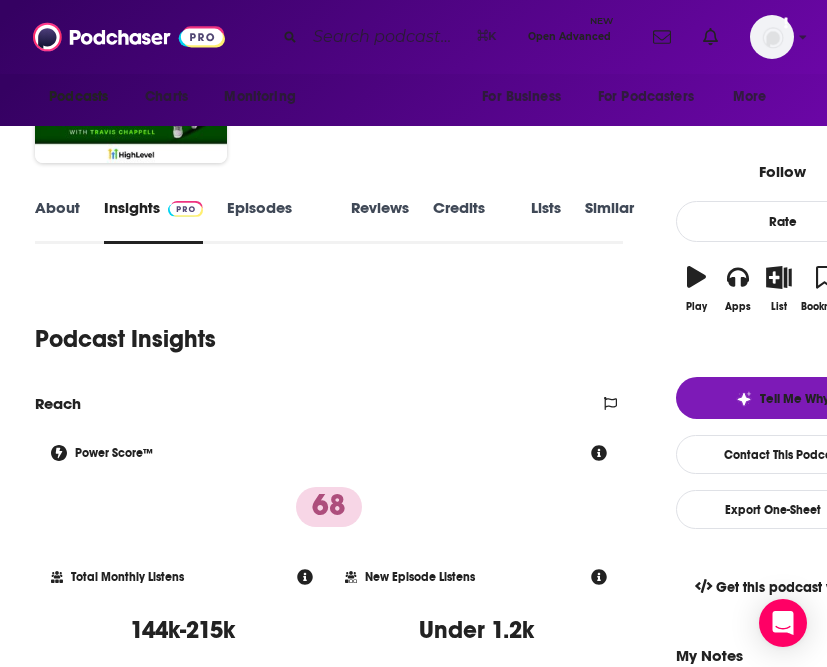 scroll, scrollTop: 166, scrollLeft: 0, axis: vertical 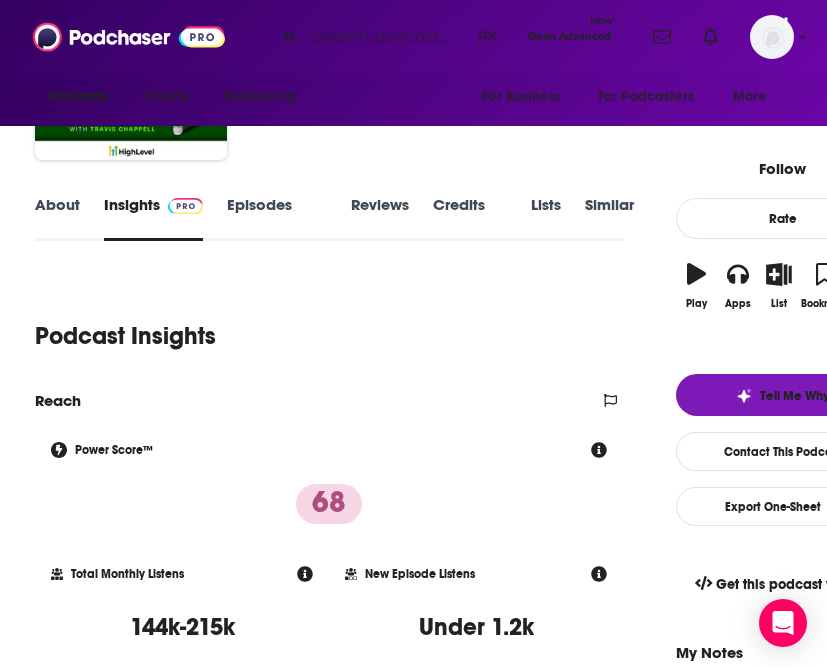 click at bounding box center (387, 37) 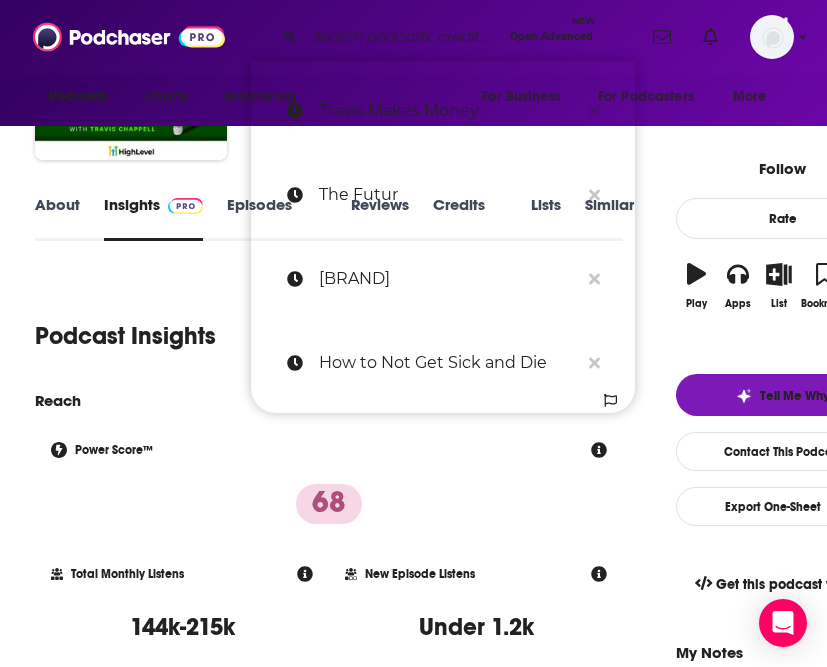 click at bounding box center (403, 37) 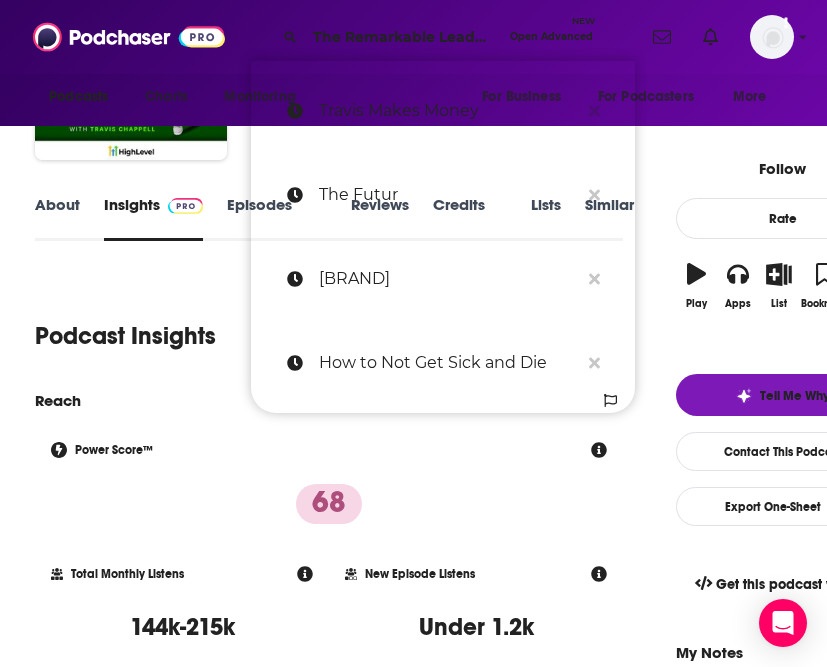 scroll, scrollTop: 0, scrollLeft: 140, axis: horizontal 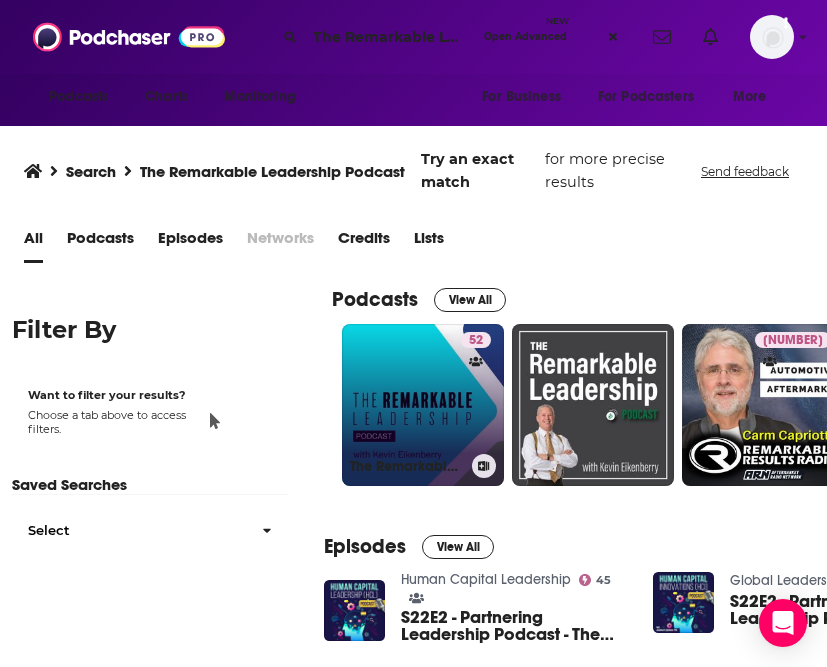 click on "[NUMBER] [ORGANIZATION] with [PERSON]" at bounding box center (423, 405) 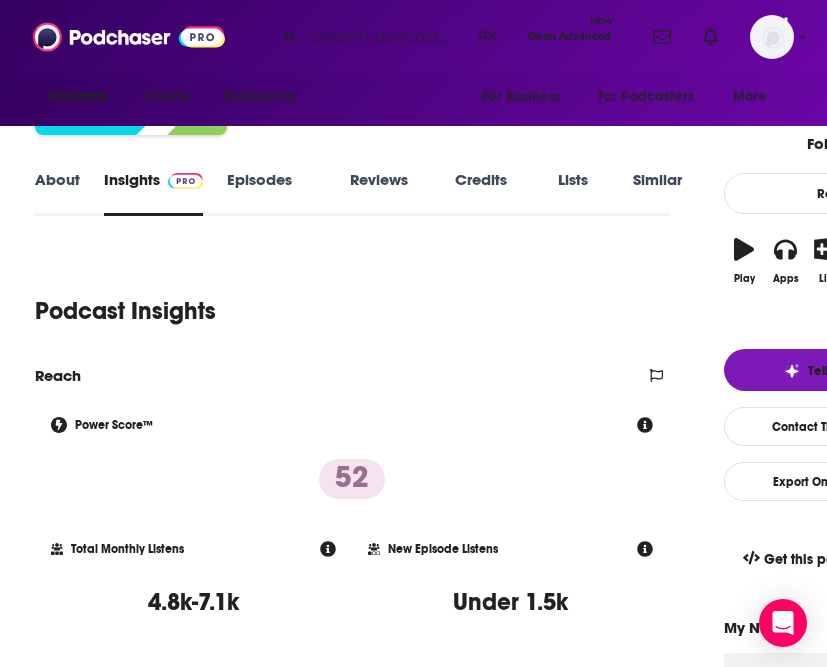 scroll, scrollTop: 193, scrollLeft: 0, axis: vertical 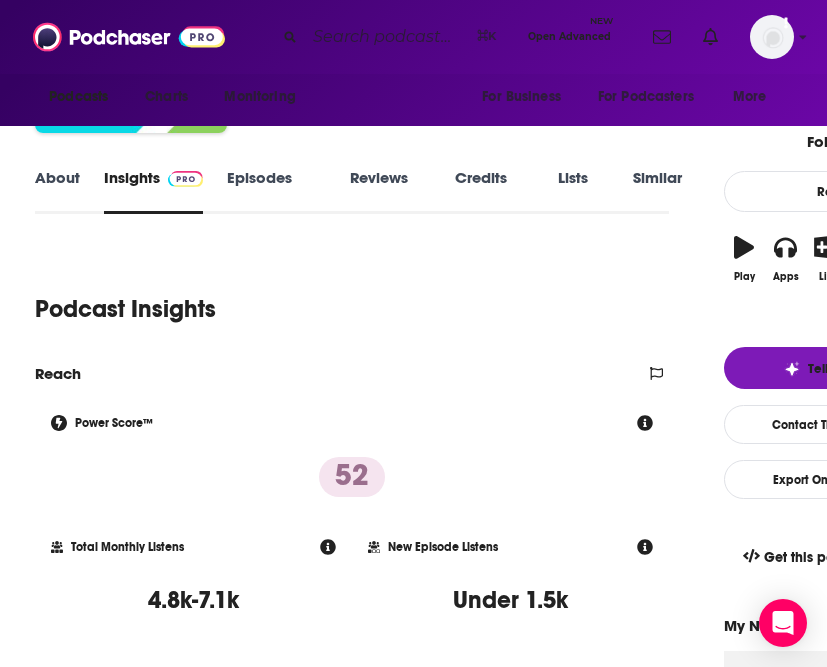 click at bounding box center (387, 37) 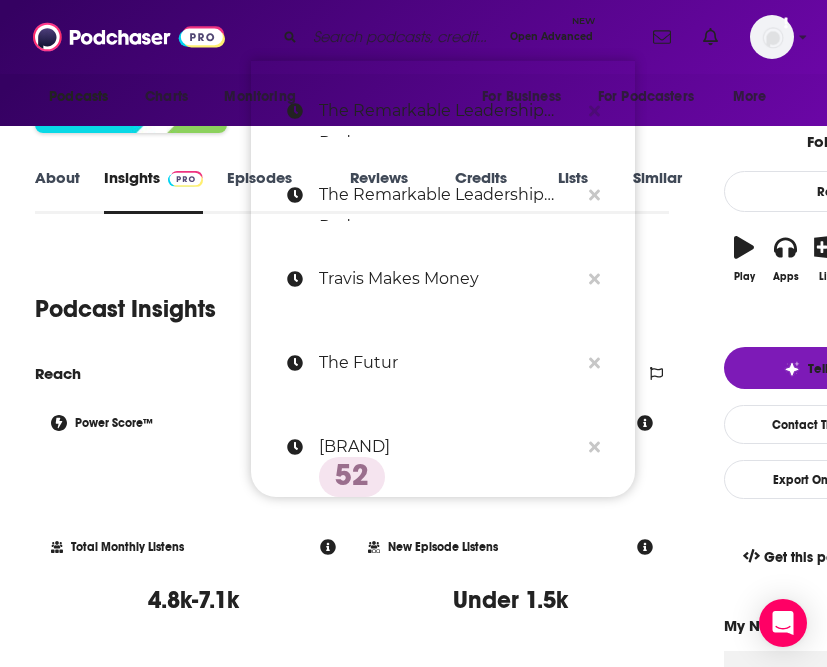 paste on "How Leaders Lead with David Novak" 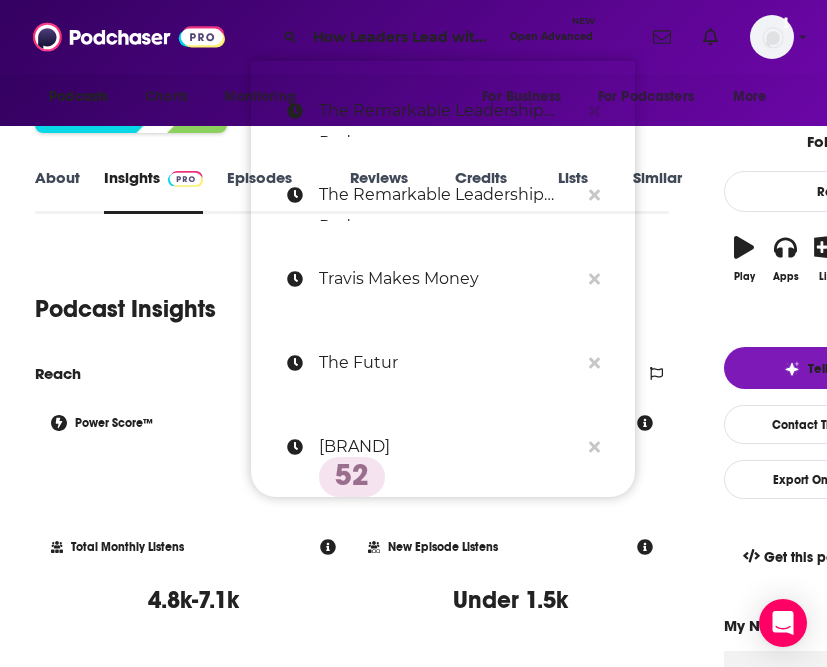 scroll, scrollTop: 0, scrollLeft: 136, axis: horizontal 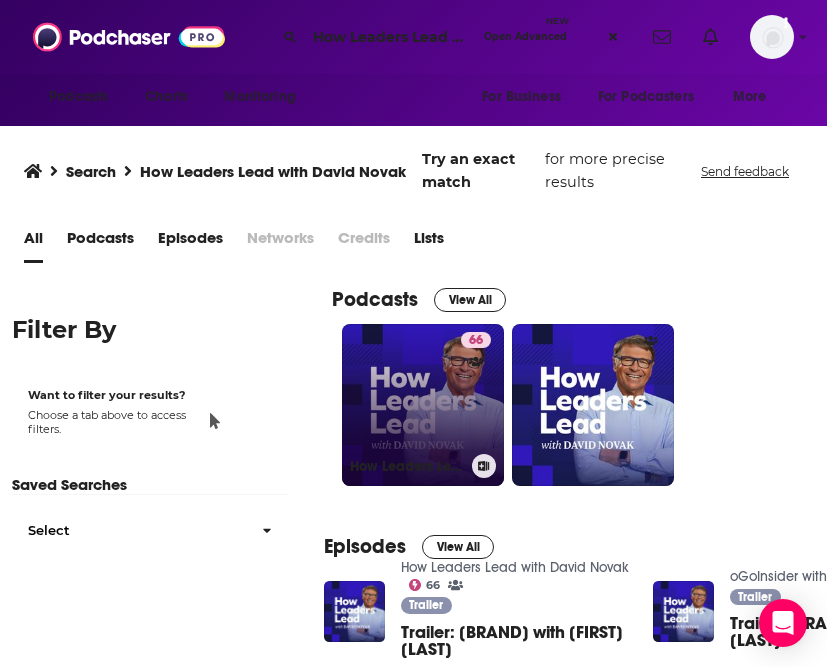 click on "[NUMBER] [ORGANIZATION] with [PERSON]" at bounding box center (423, 405) 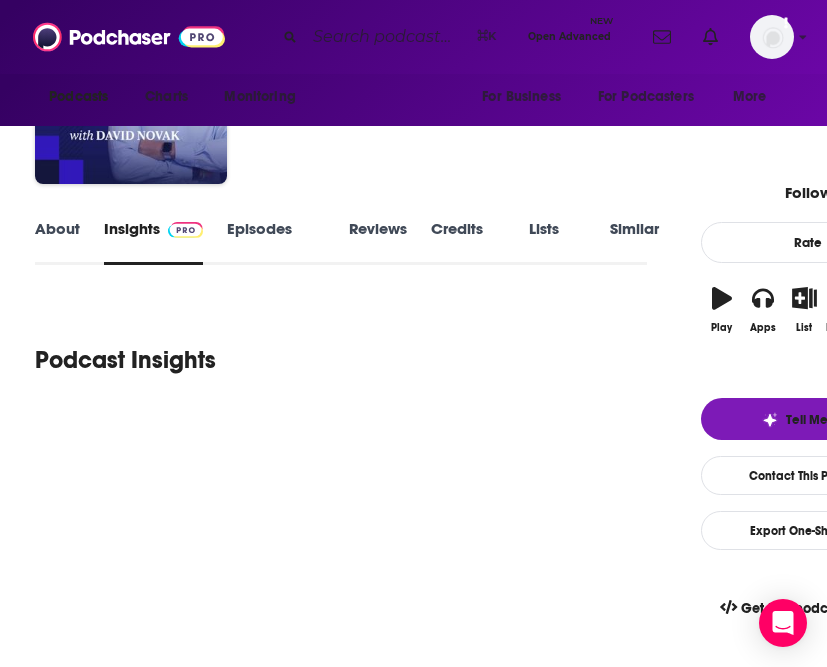 scroll, scrollTop: 143, scrollLeft: 0, axis: vertical 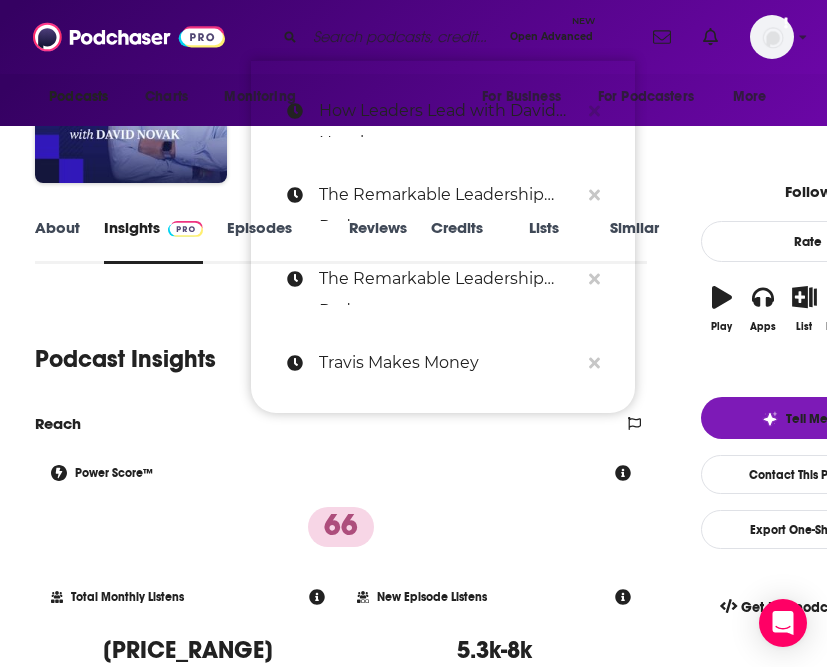 click at bounding box center (403, 37) 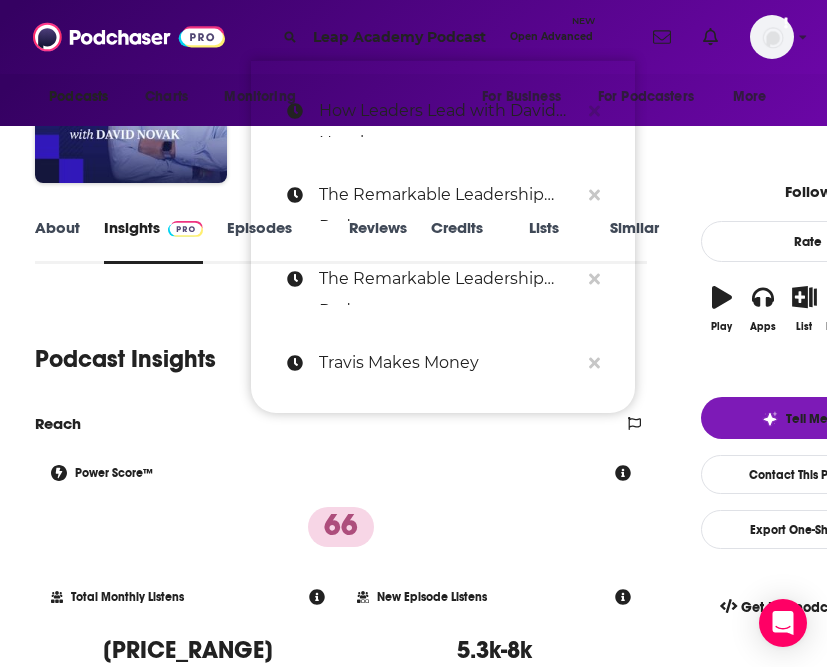 scroll, scrollTop: 0, scrollLeft: 43, axis: horizontal 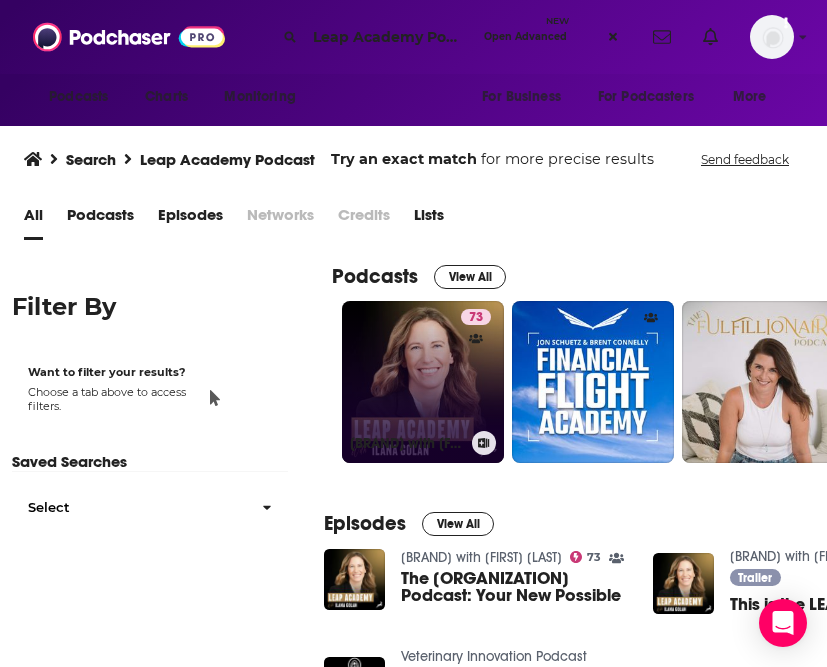 click on "[NUMBER] [ORGANIZATION] with [PERSON]" at bounding box center (423, 382) 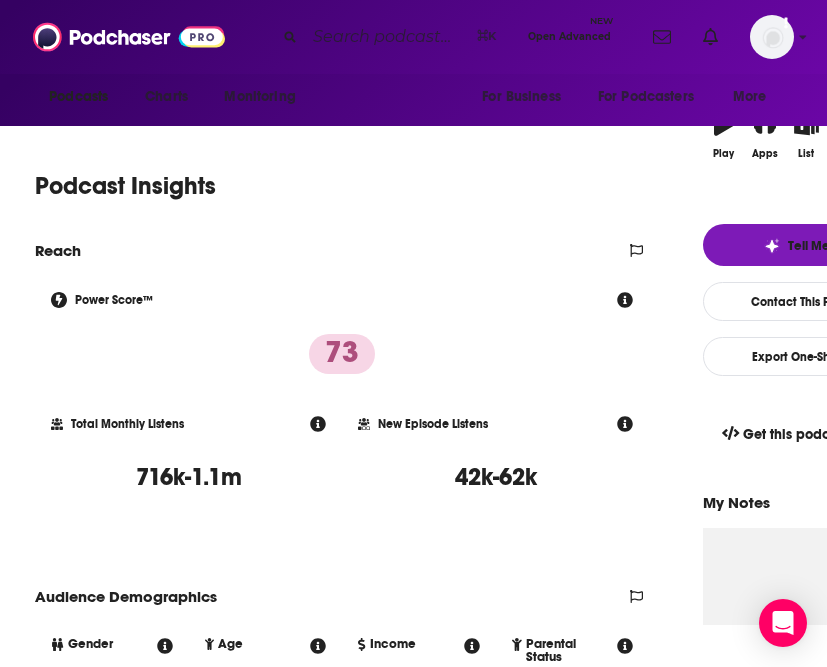 scroll, scrollTop: 399, scrollLeft: 0, axis: vertical 